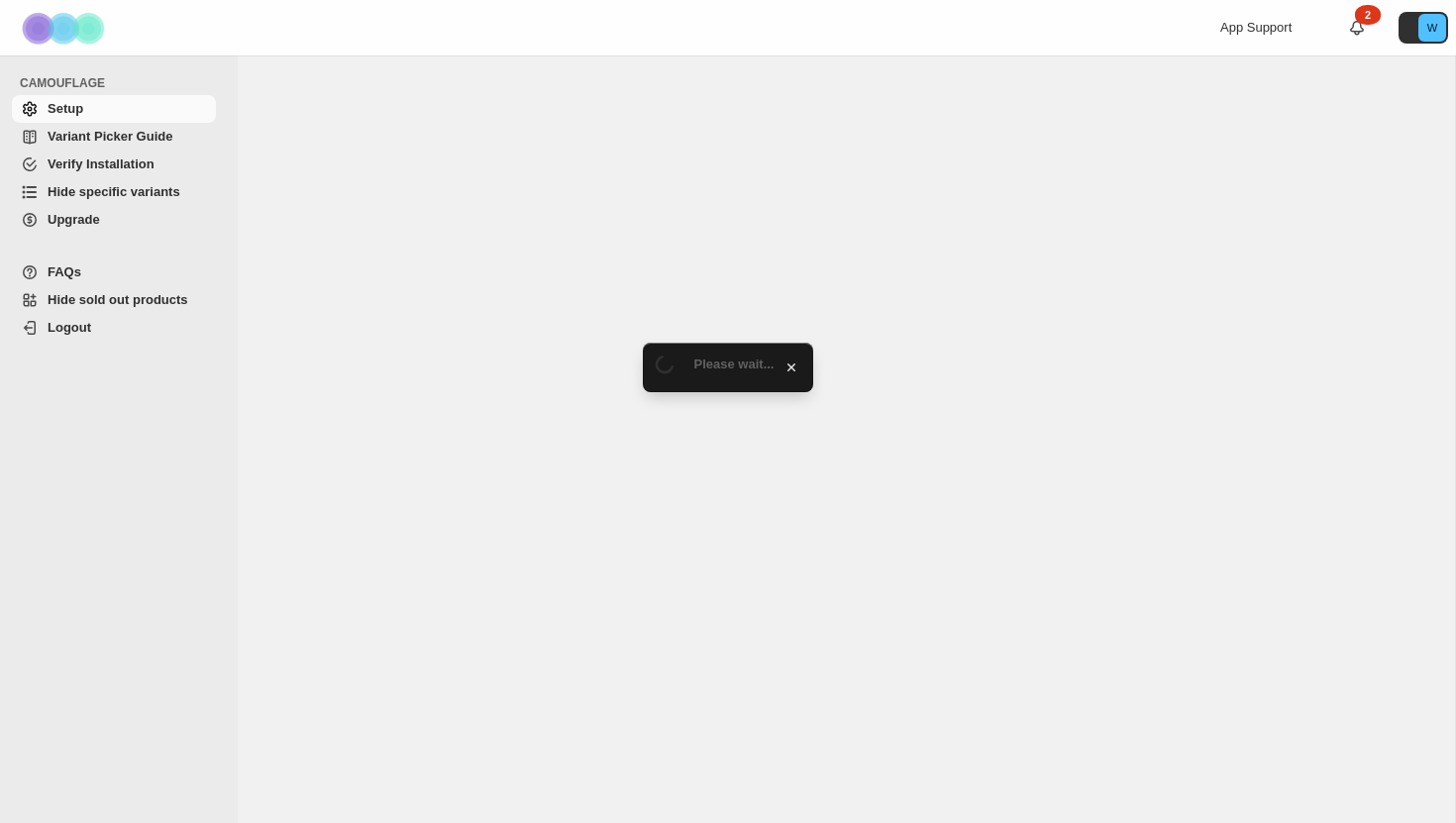 scroll, scrollTop: 0, scrollLeft: 0, axis: both 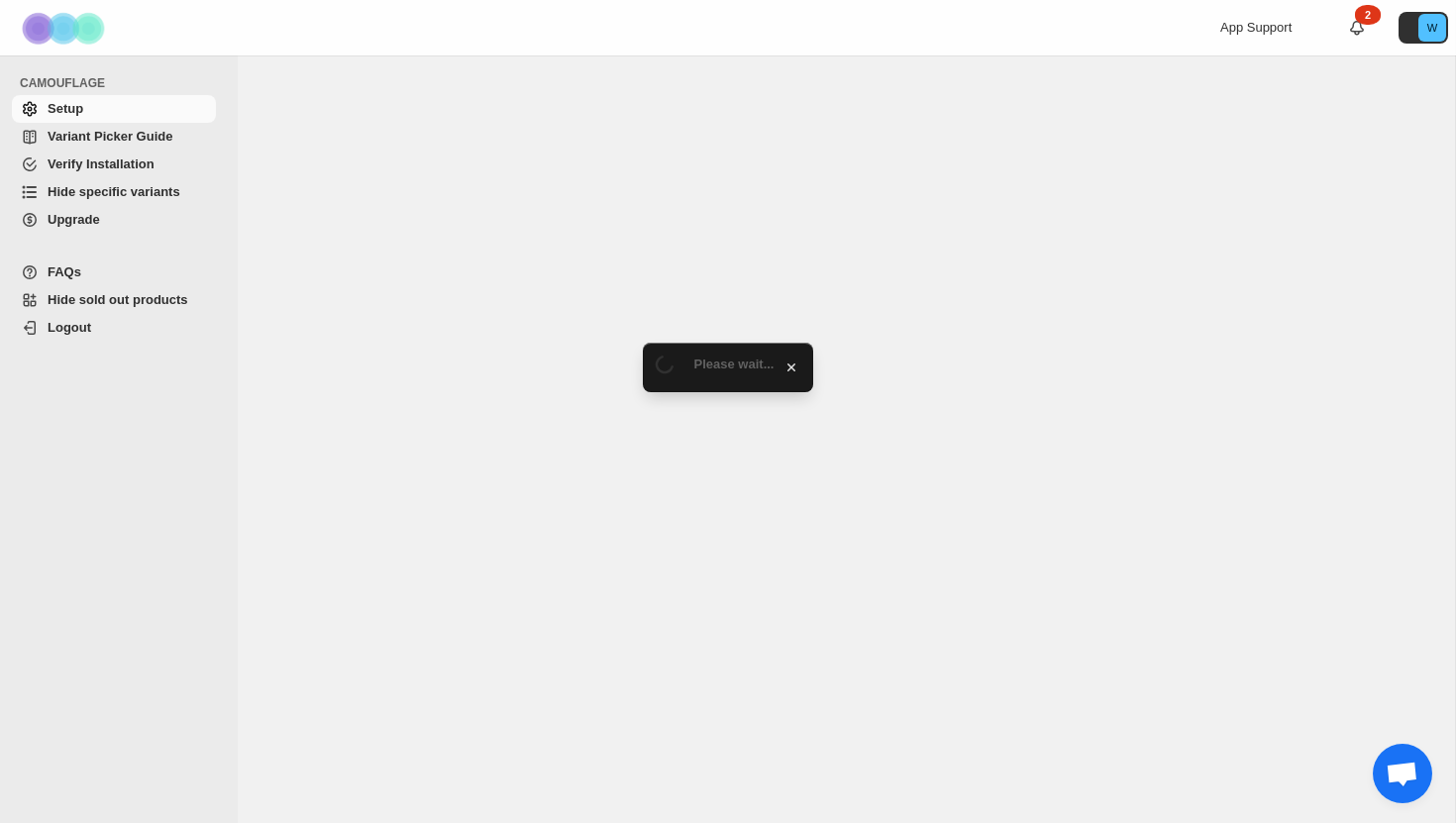 click on "Variant Picker Guide" at bounding box center (110, 136) 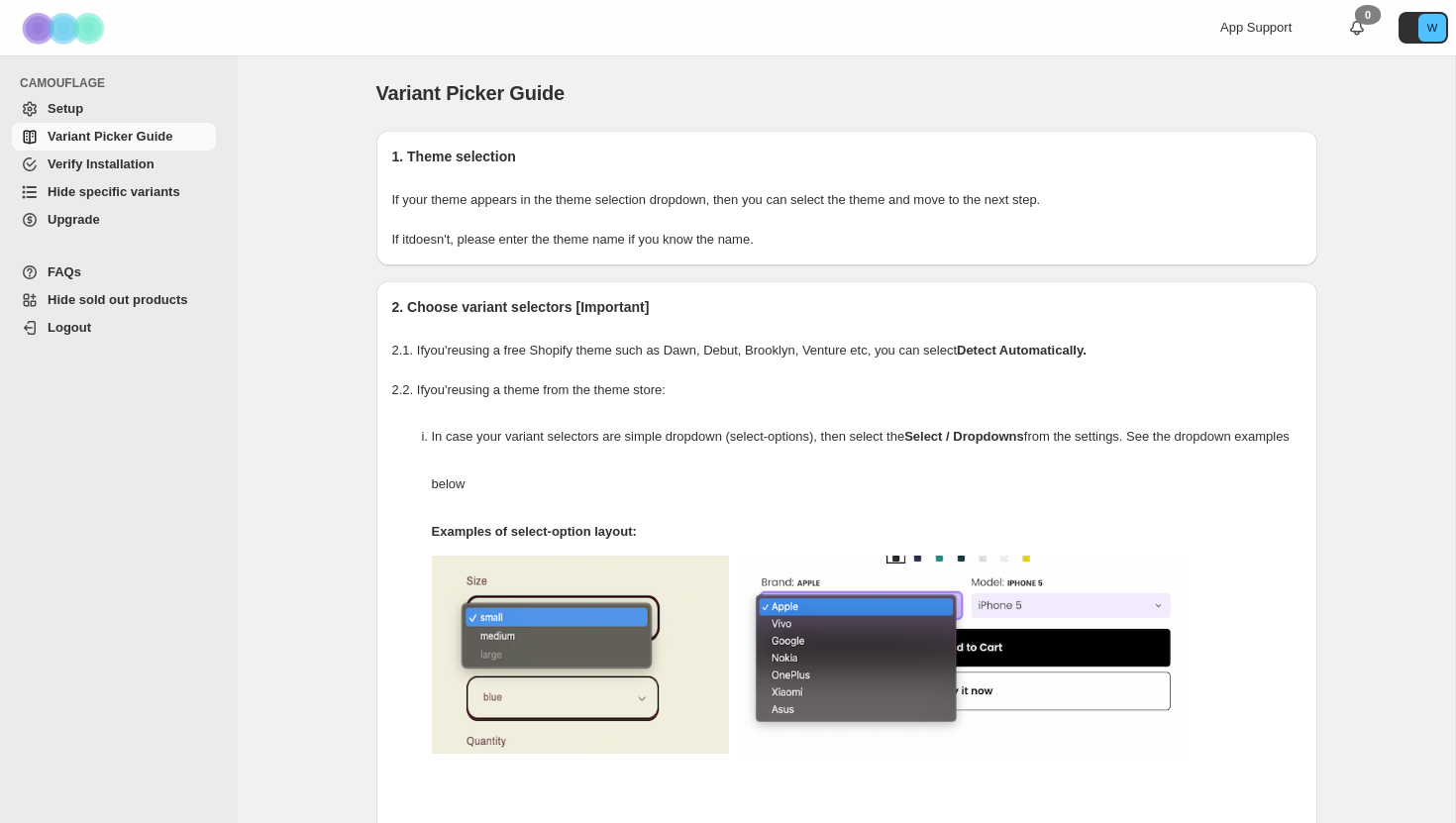 scroll, scrollTop: 0, scrollLeft: 0, axis: both 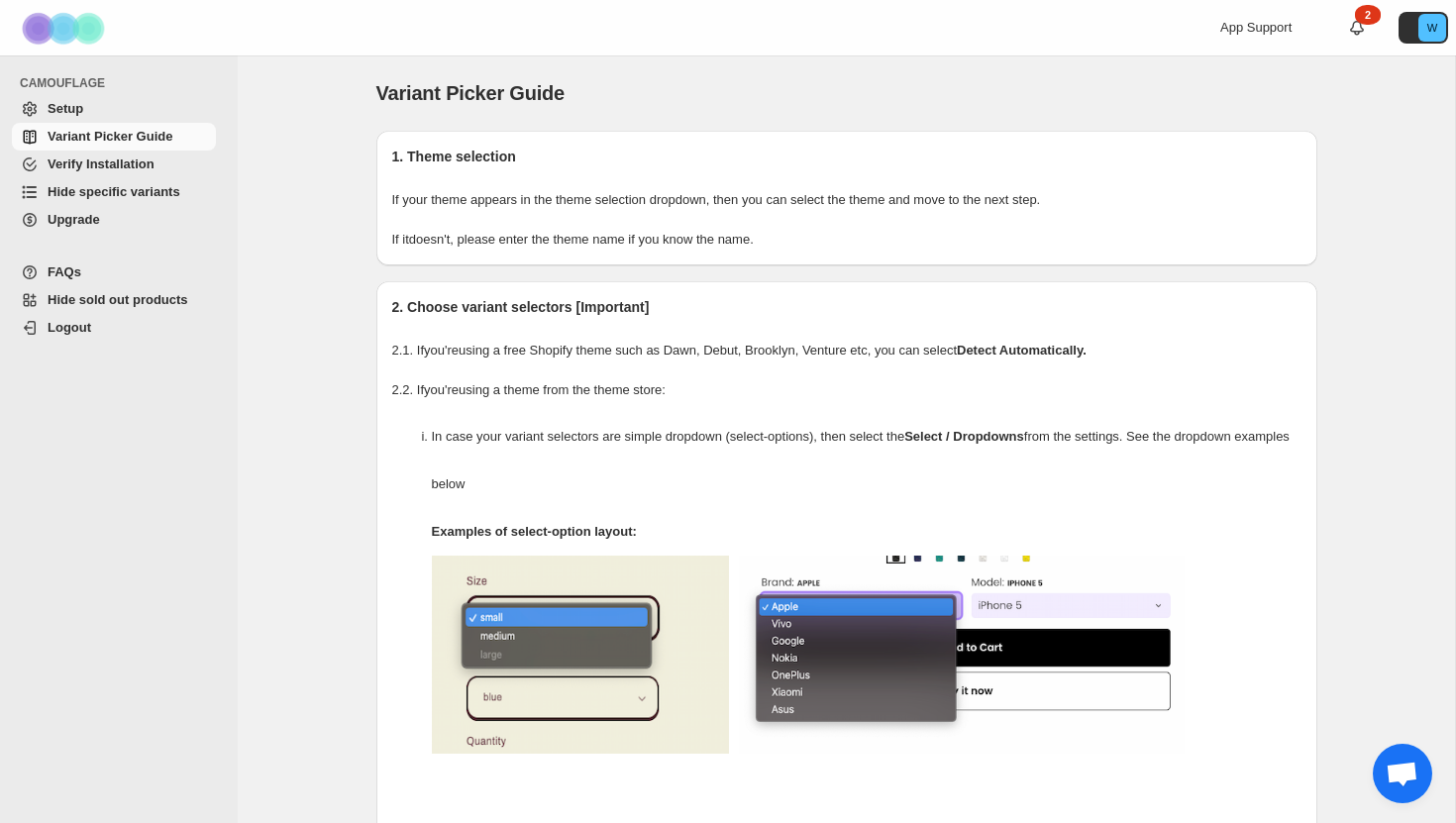 click on "Hide specific variants" at bounding box center [114, 191] 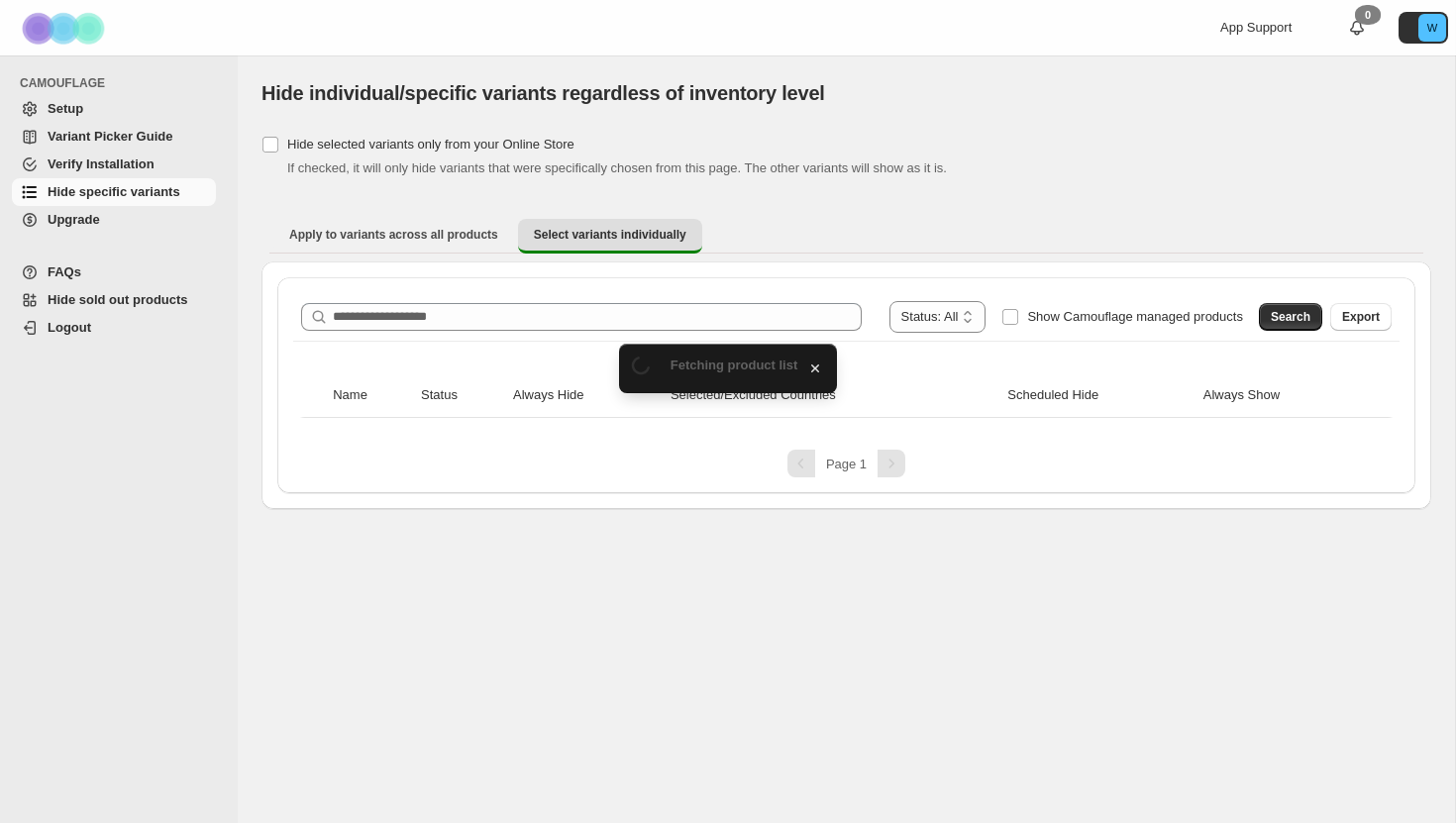 scroll, scrollTop: 0, scrollLeft: 0, axis: both 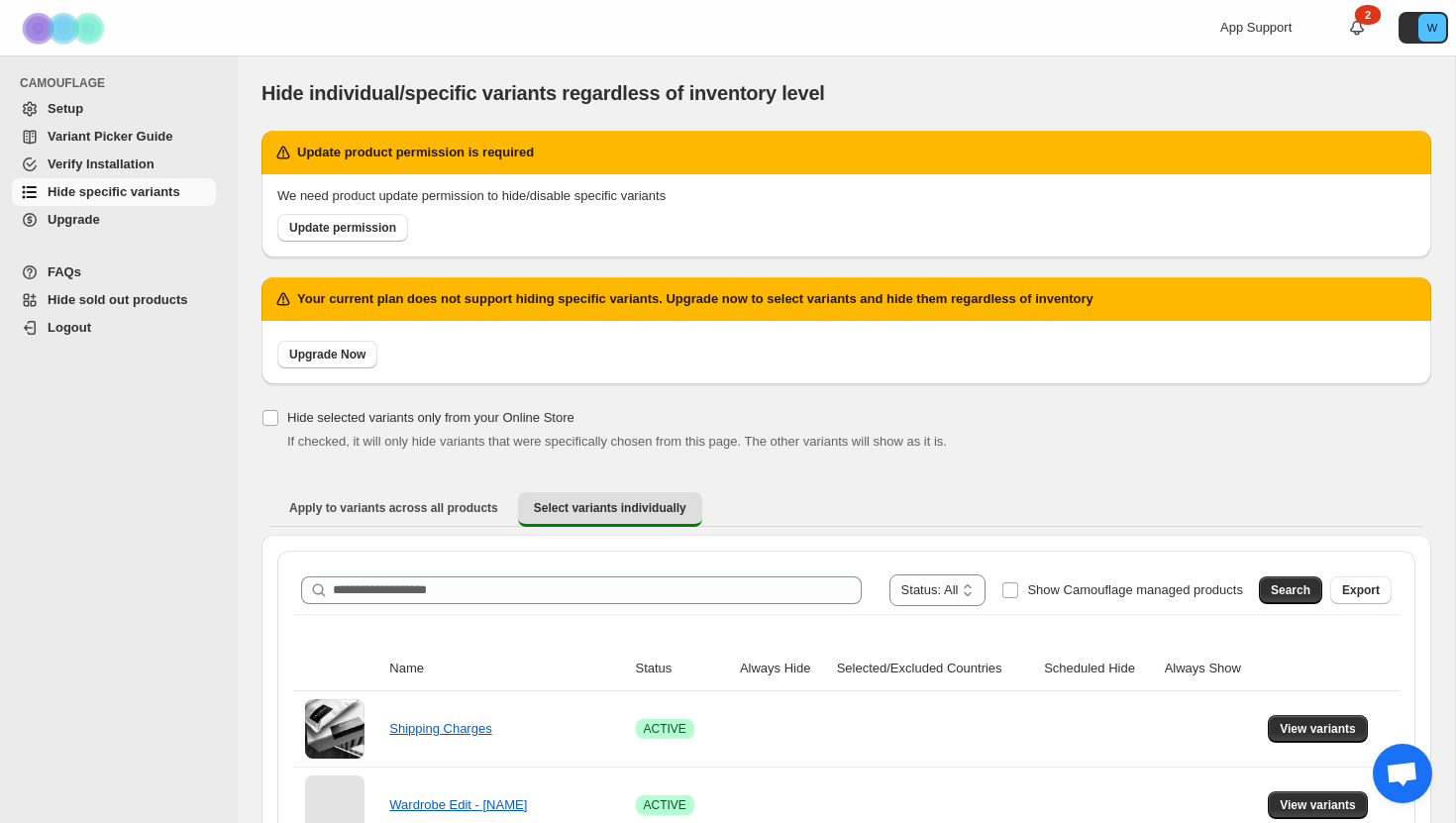 click on "Verify Installation" at bounding box center (130, 164) 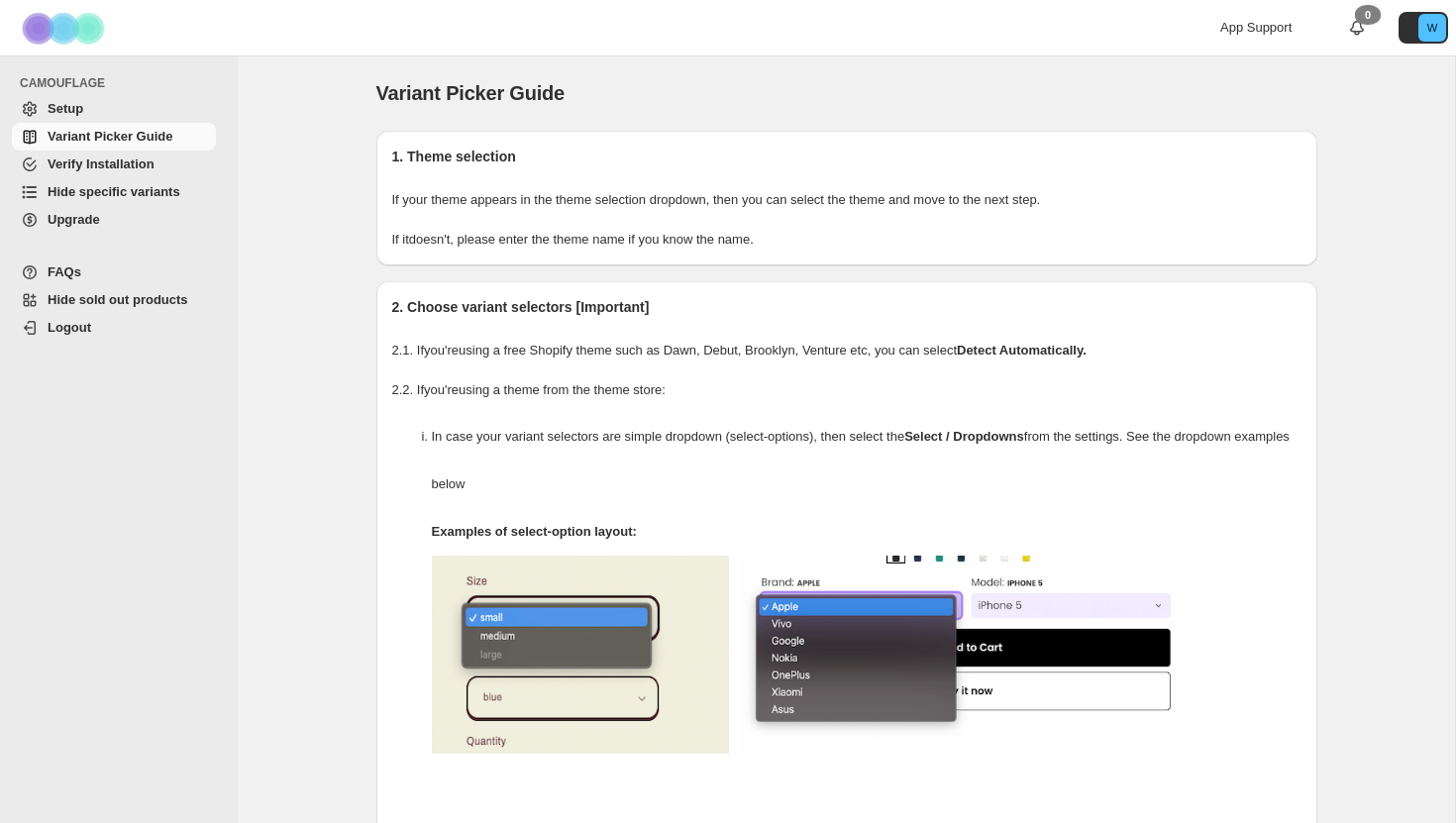scroll, scrollTop: 0, scrollLeft: 0, axis: both 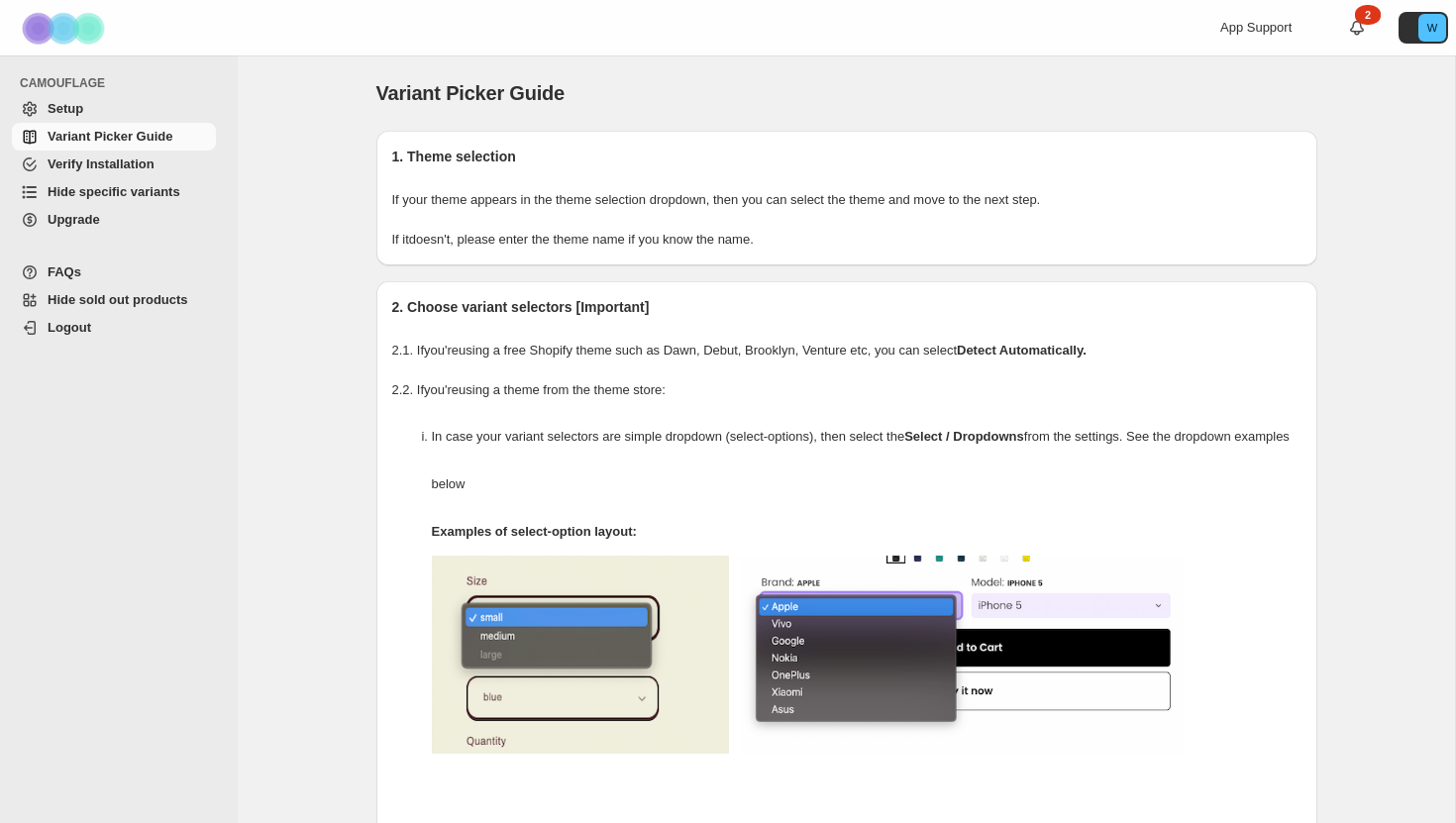 click on "Verify Installation" at bounding box center [101, 163] 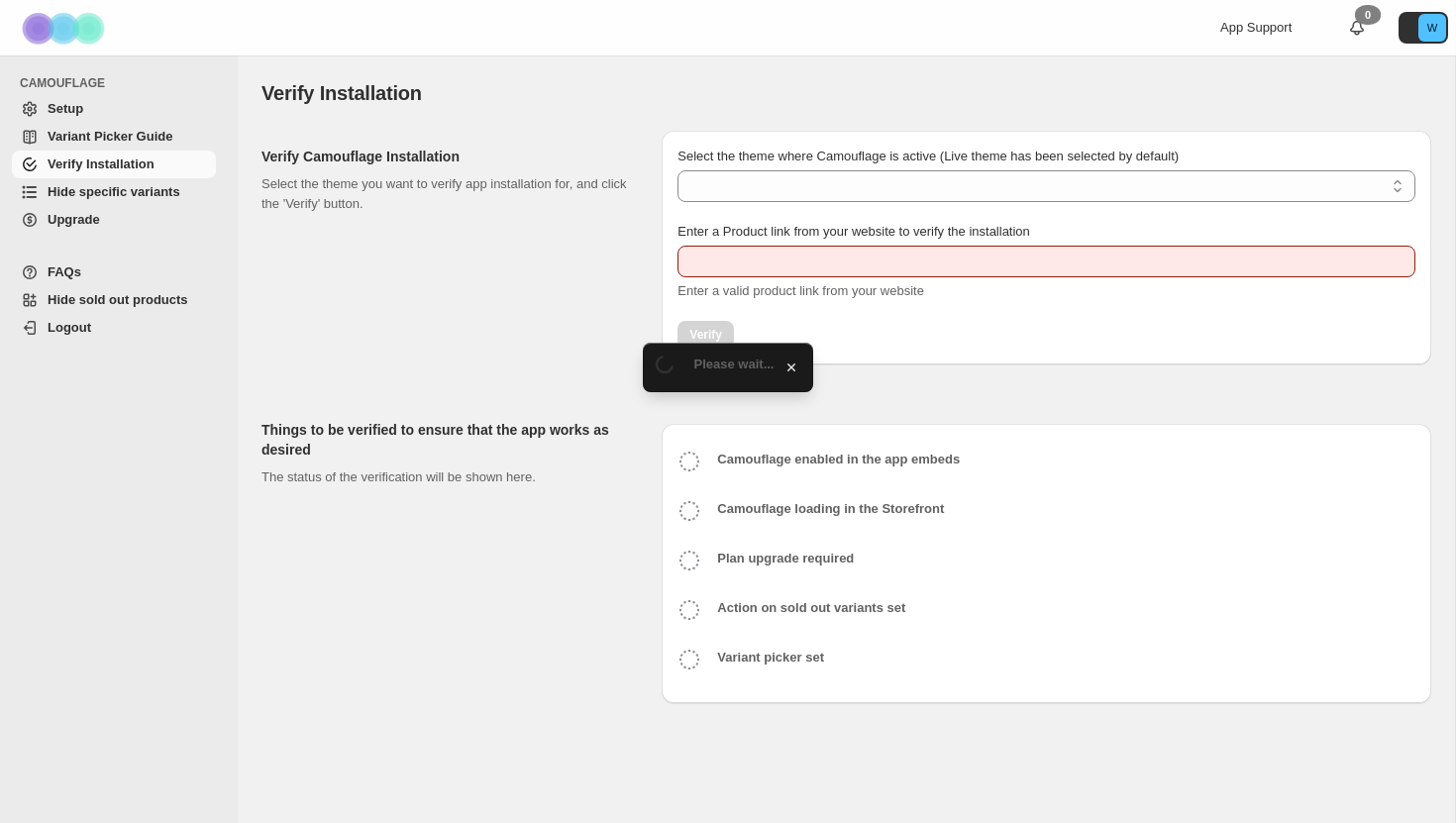 scroll, scrollTop: 0, scrollLeft: 0, axis: both 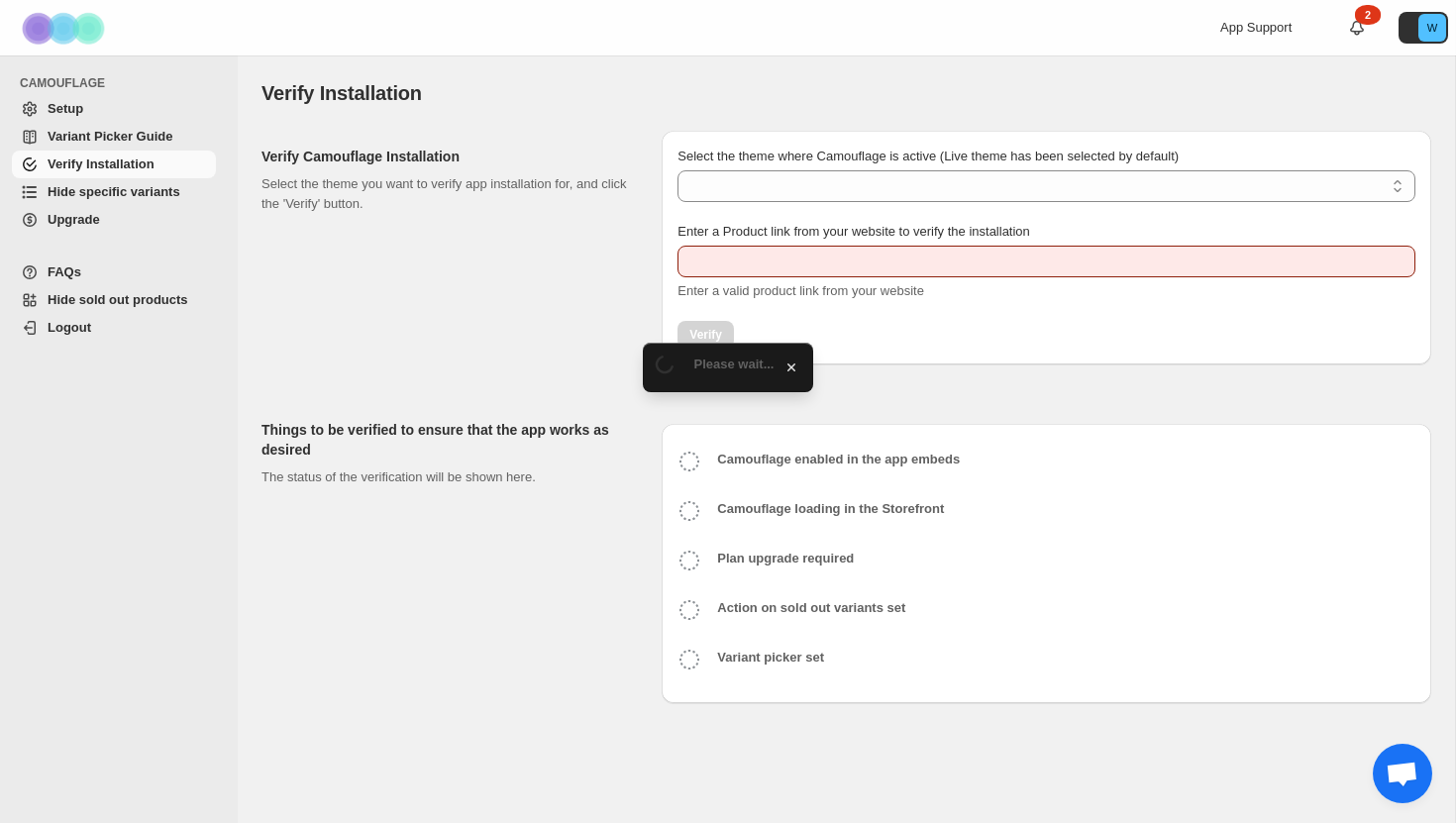 type on "**********" 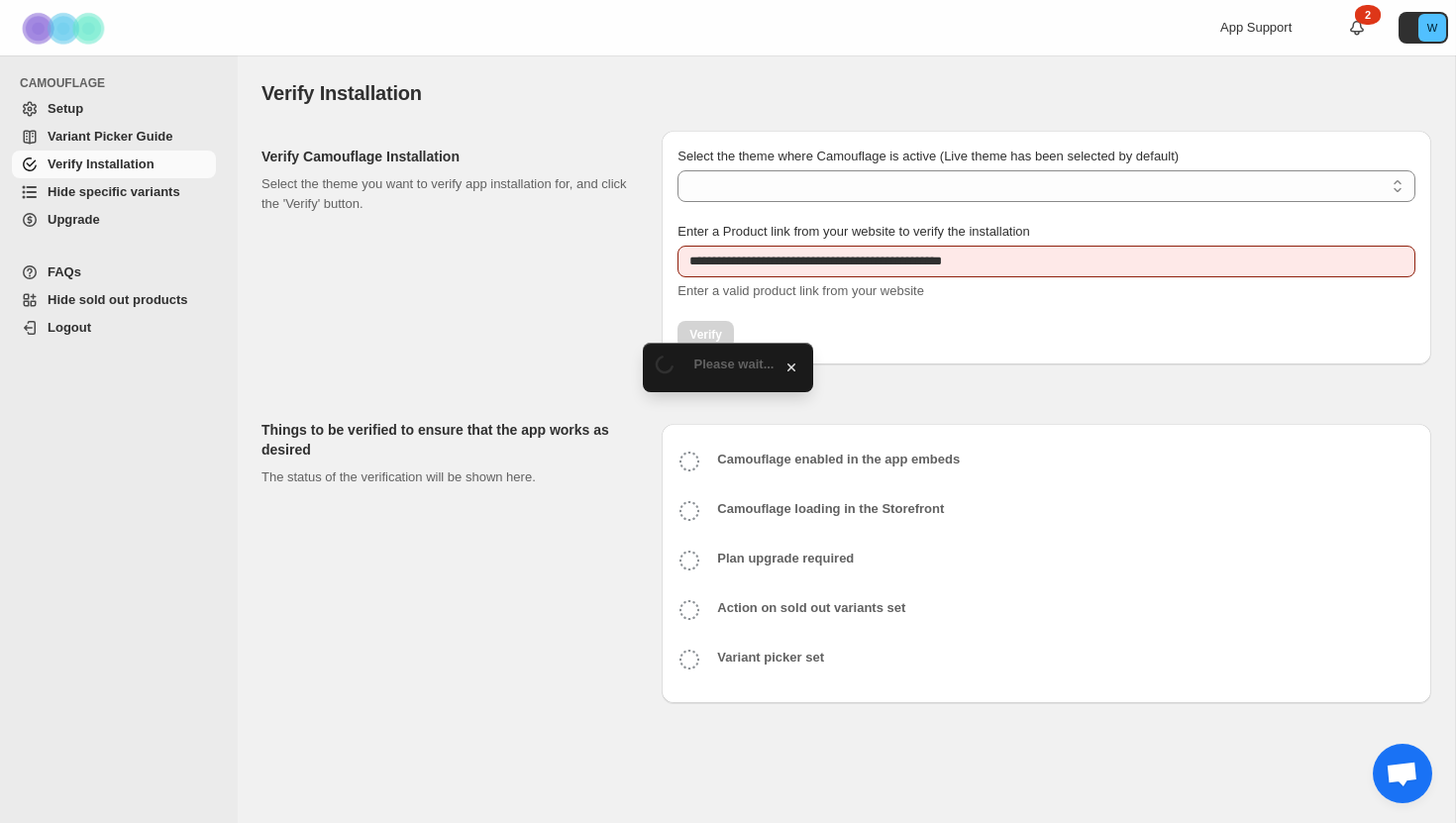 select on "**********" 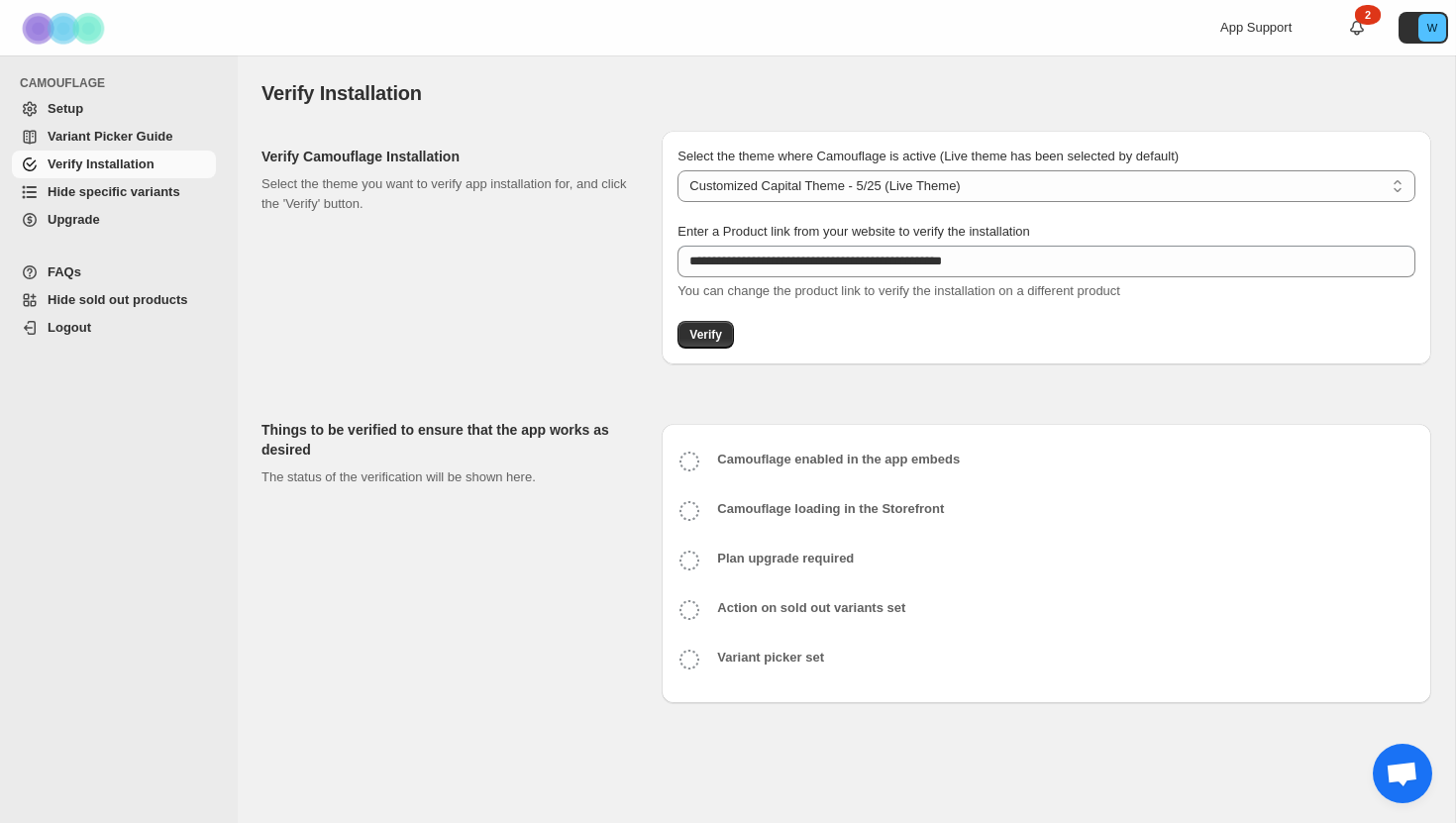 click on "Hide sold out products" at bounding box center (118, 299) 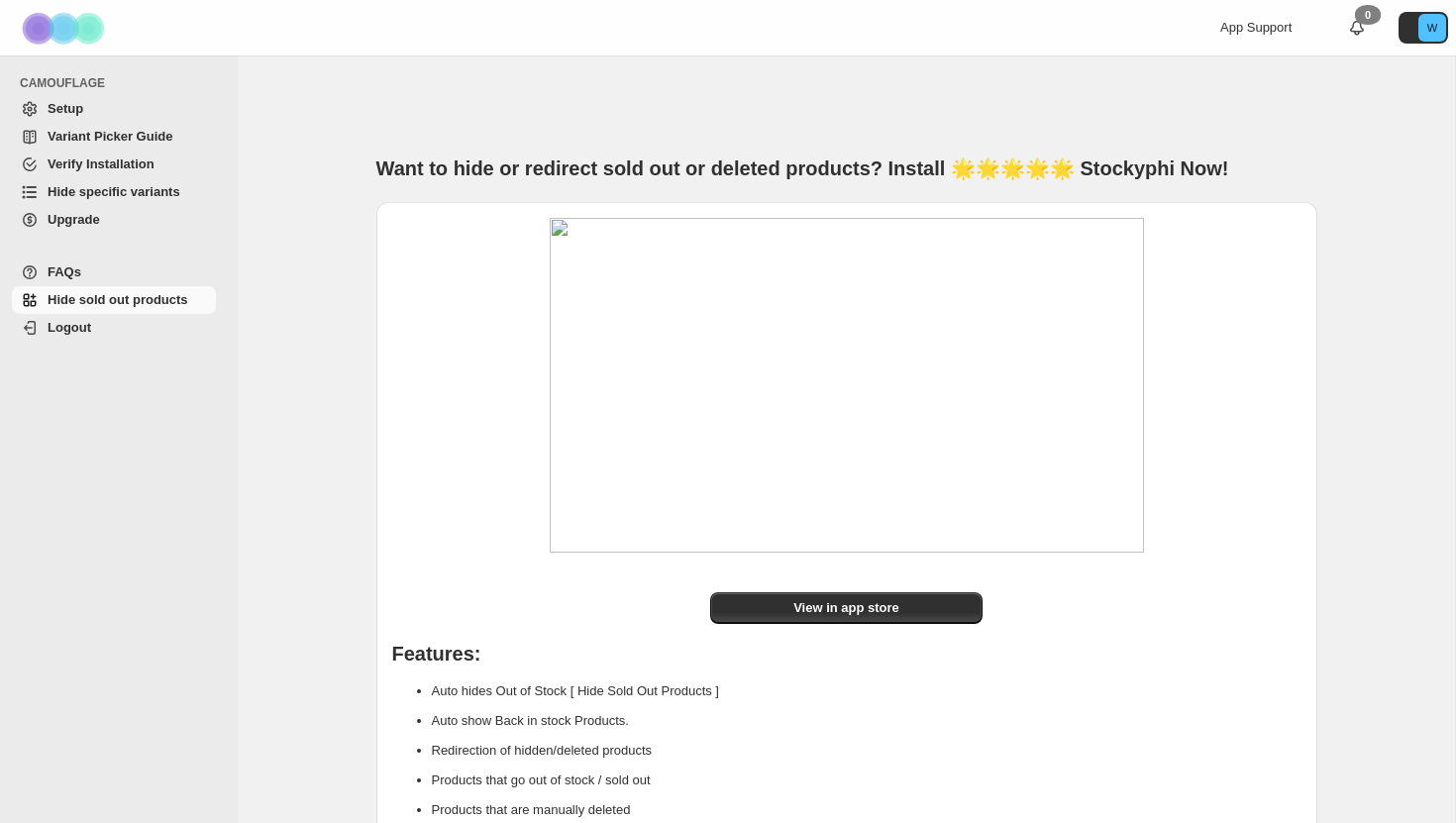 scroll, scrollTop: 0, scrollLeft: 0, axis: both 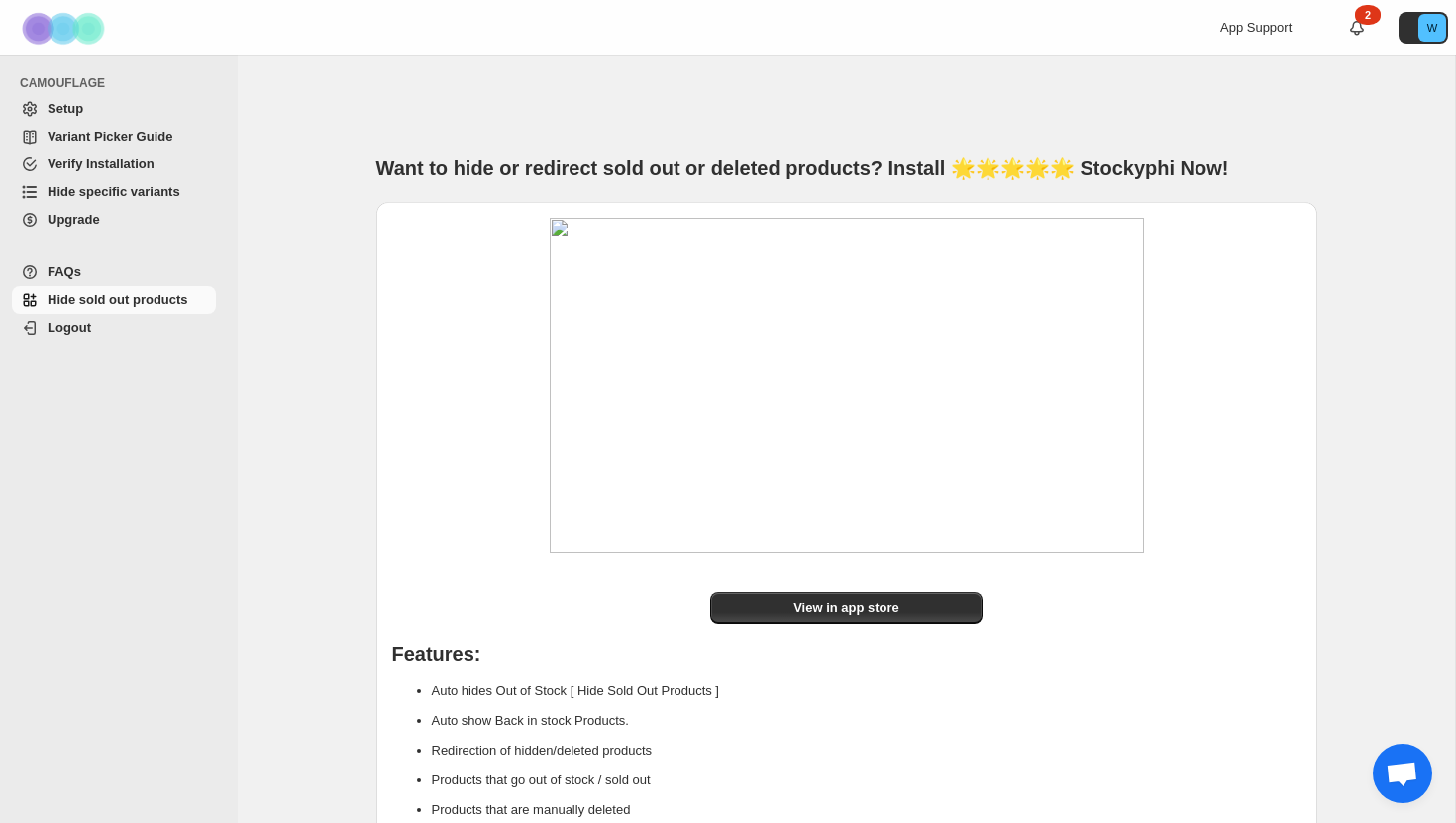 click on "Setup" at bounding box center (130, 109) 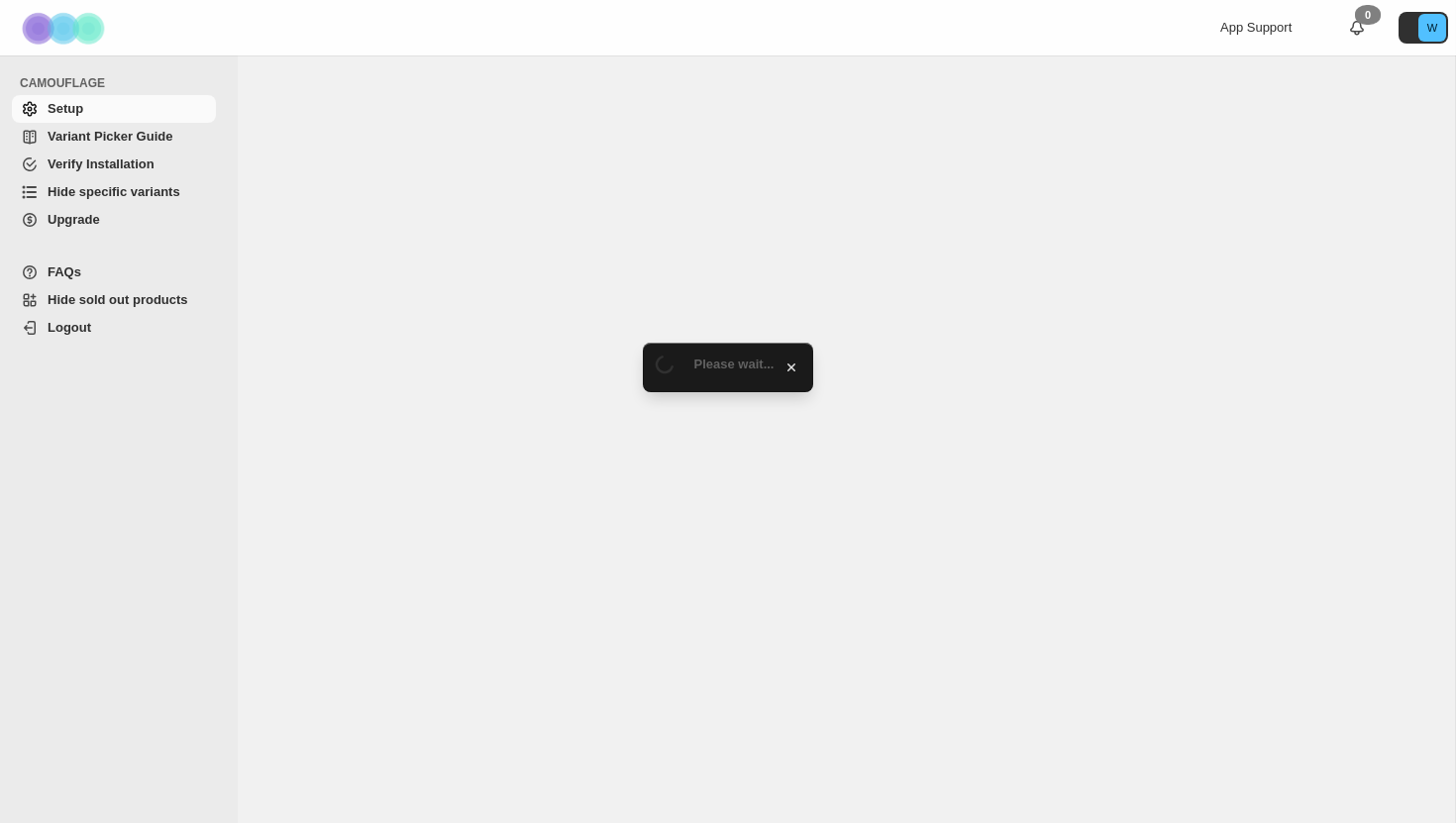 scroll, scrollTop: 0, scrollLeft: 0, axis: both 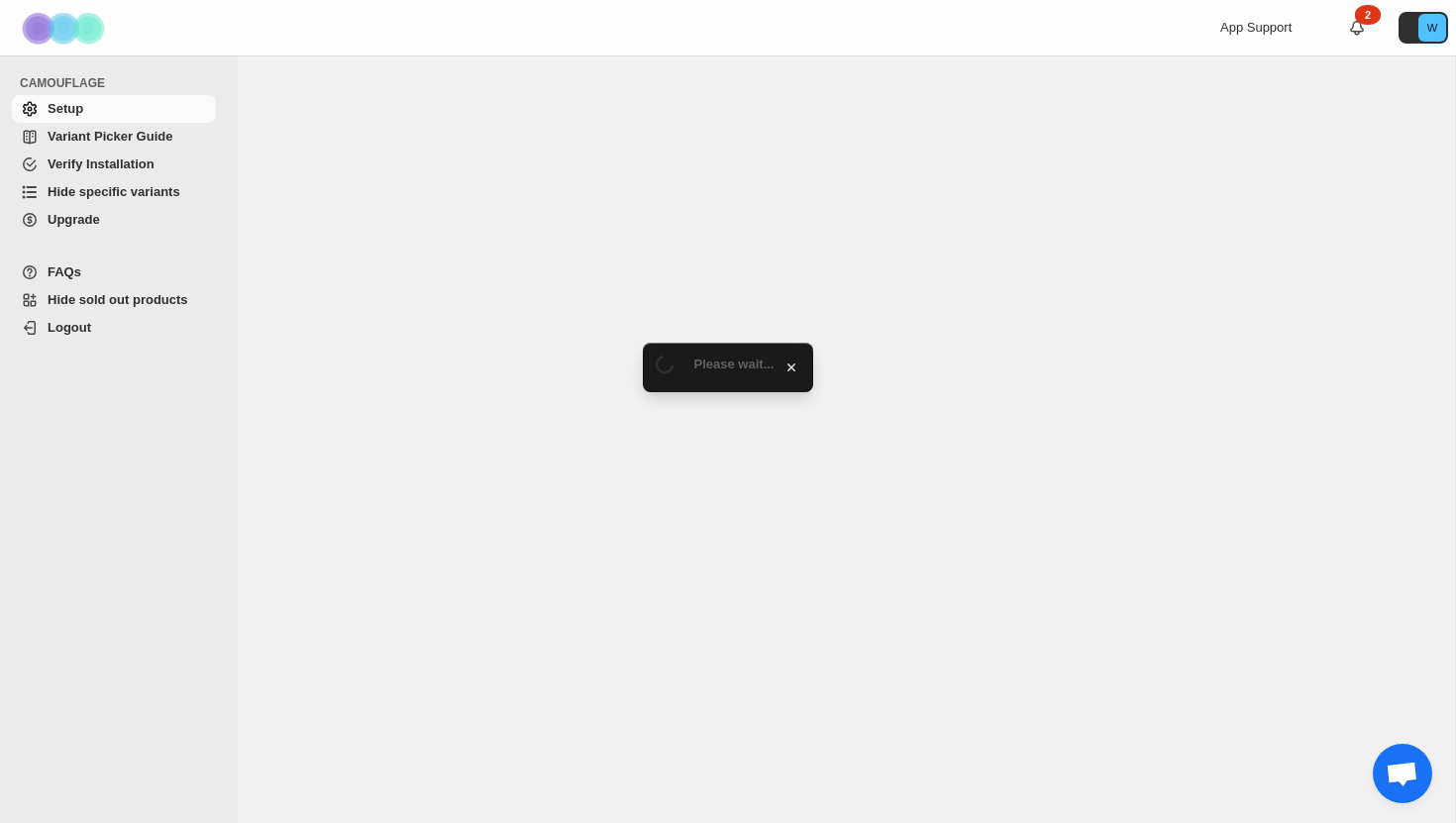 select on "******" 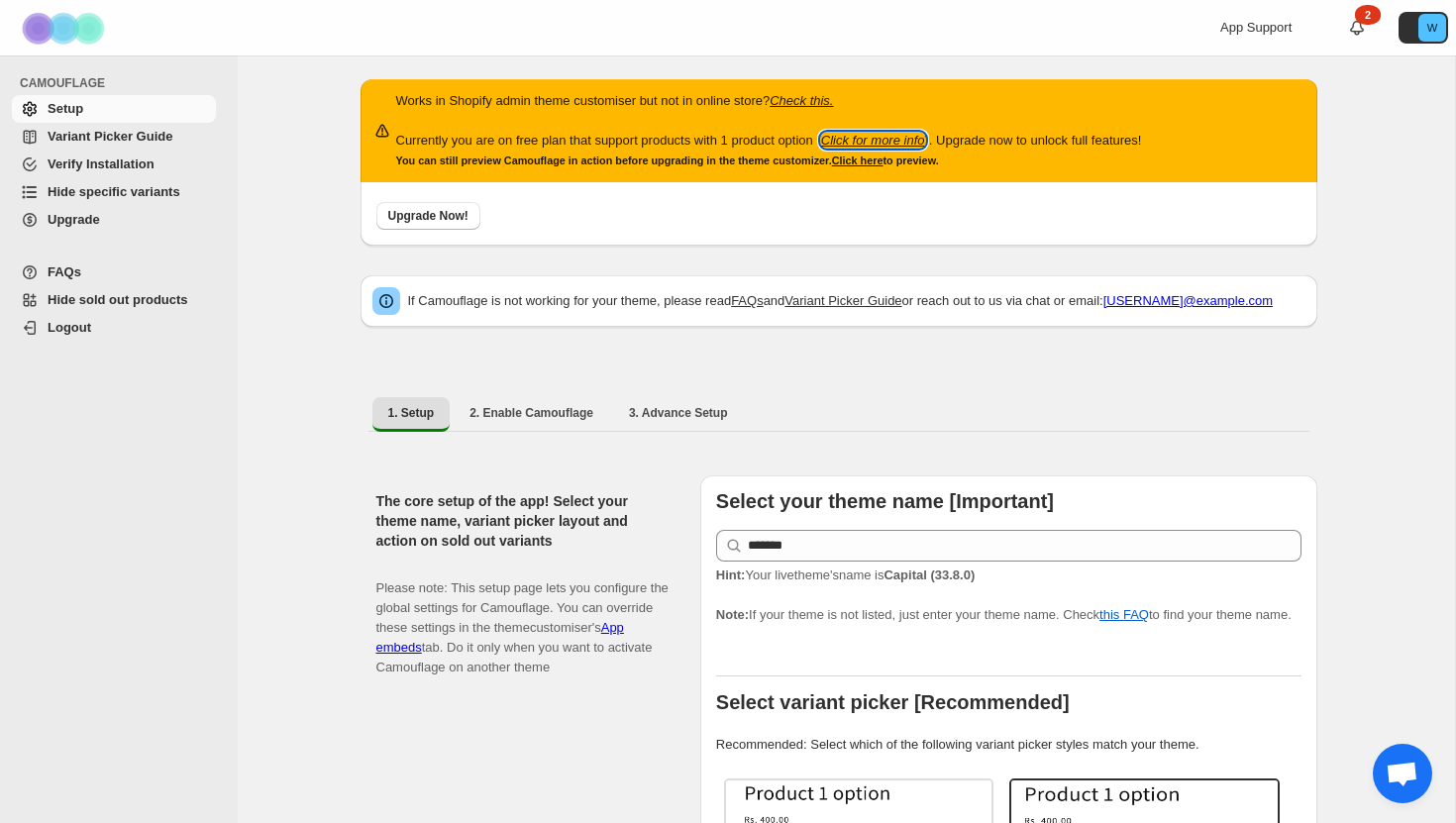 click on "Click for more info" at bounding box center (873, 140) 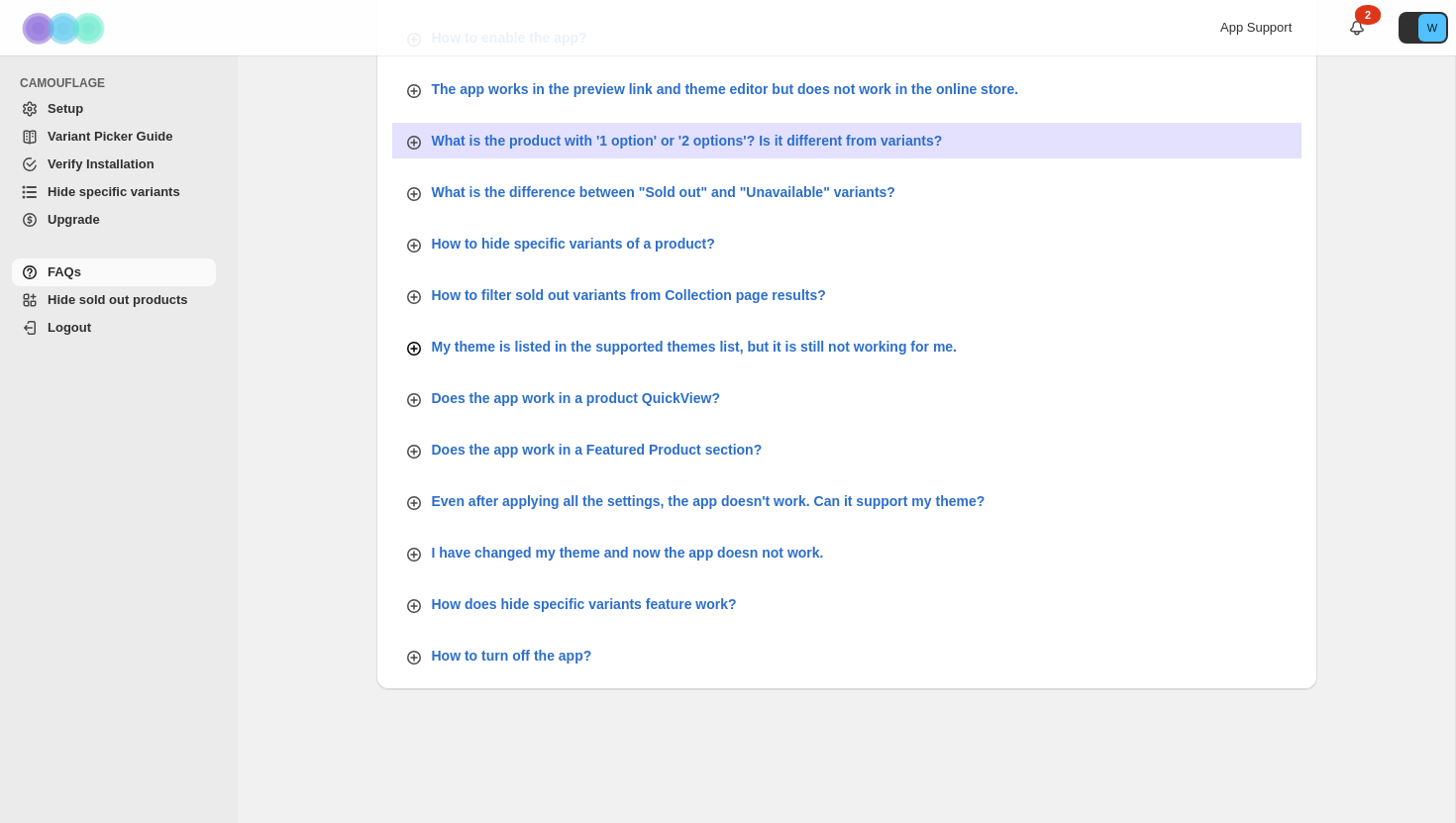 scroll, scrollTop: 681, scrollLeft: 0, axis: vertical 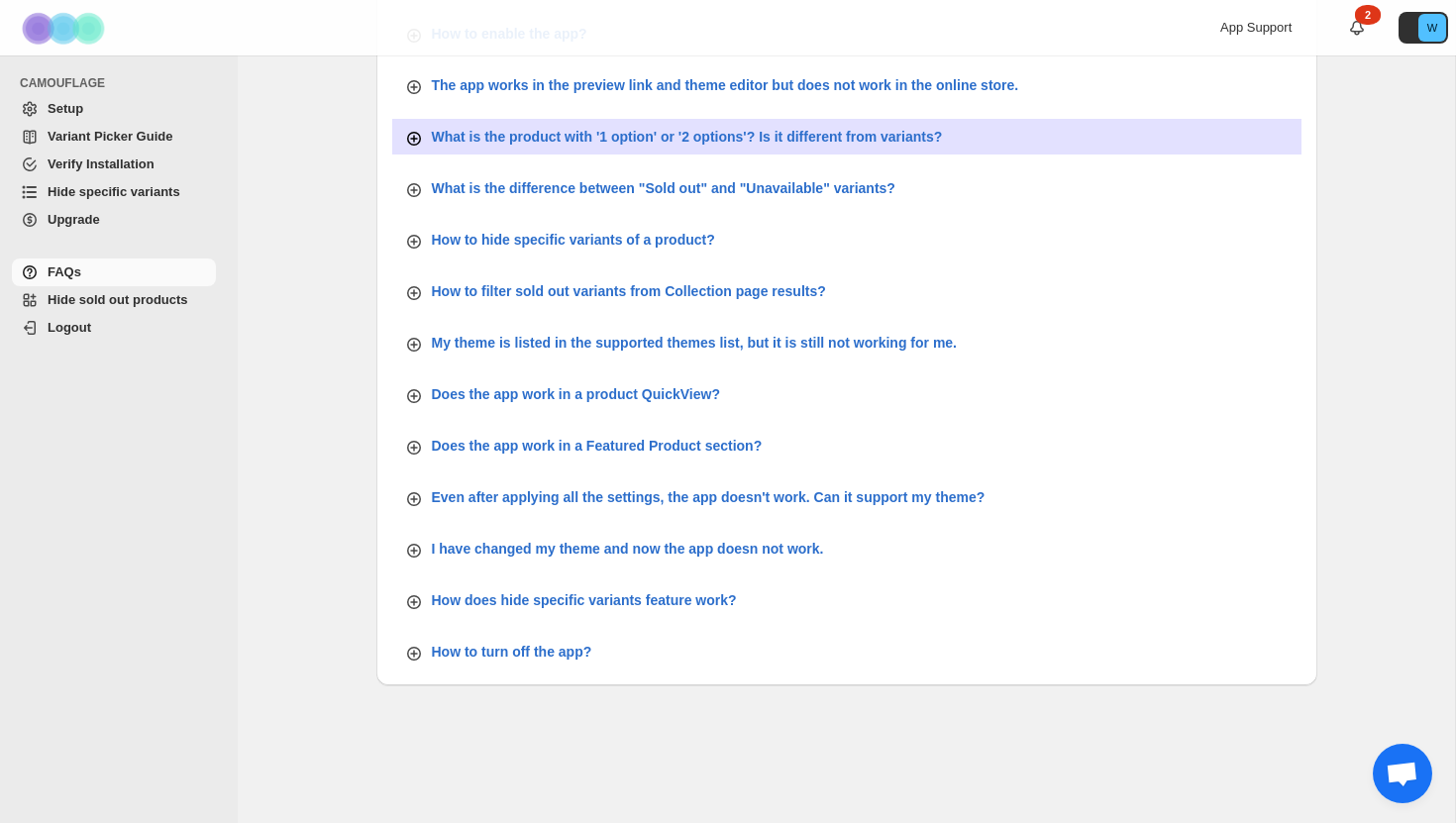 click on "What is the product with '1 option' or '2 options'? Is it different from variants?" at bounding box center [687, 137] 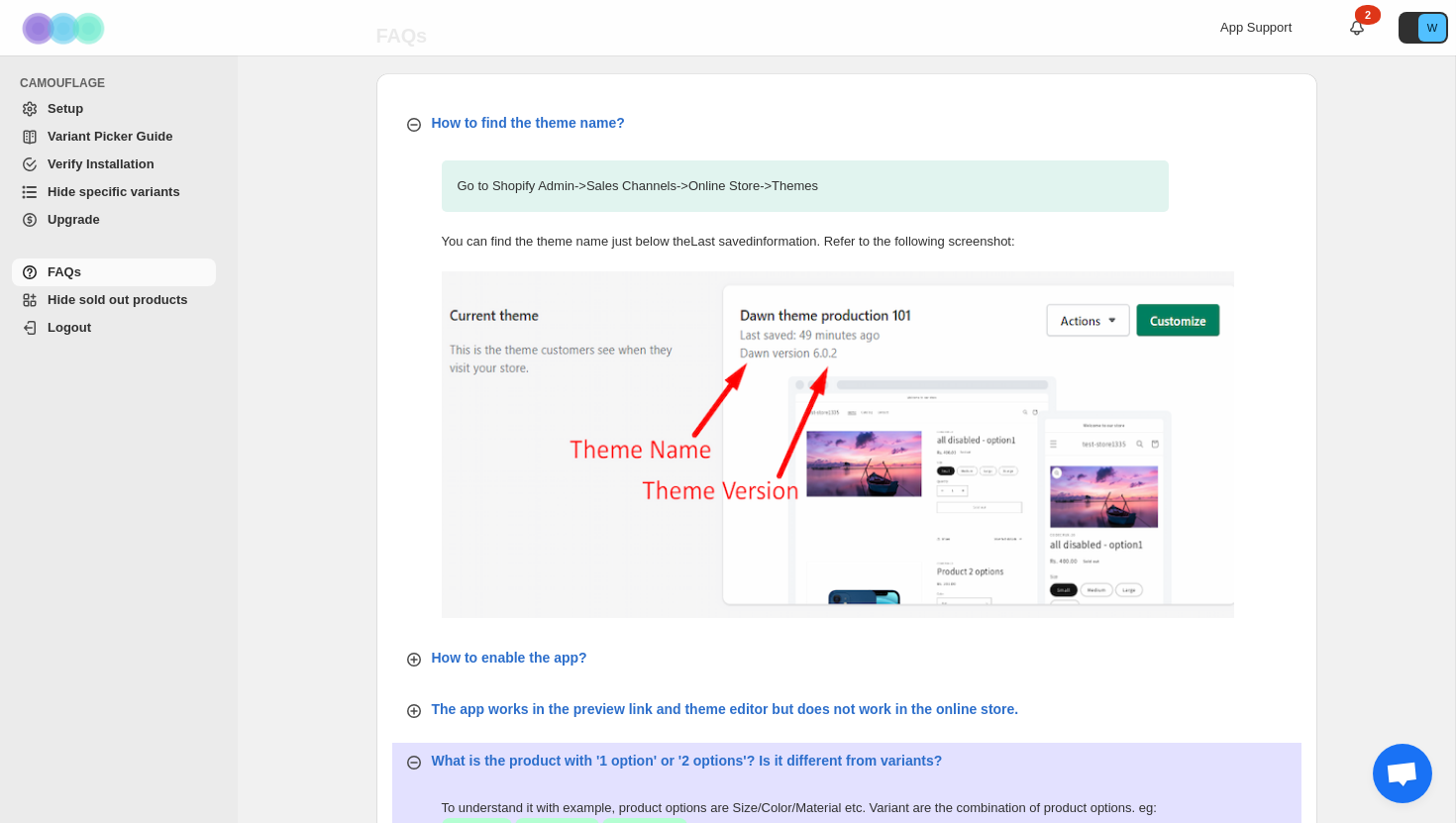 scroll, scrollTop: 0, scrollLeft: 0, axis: both 